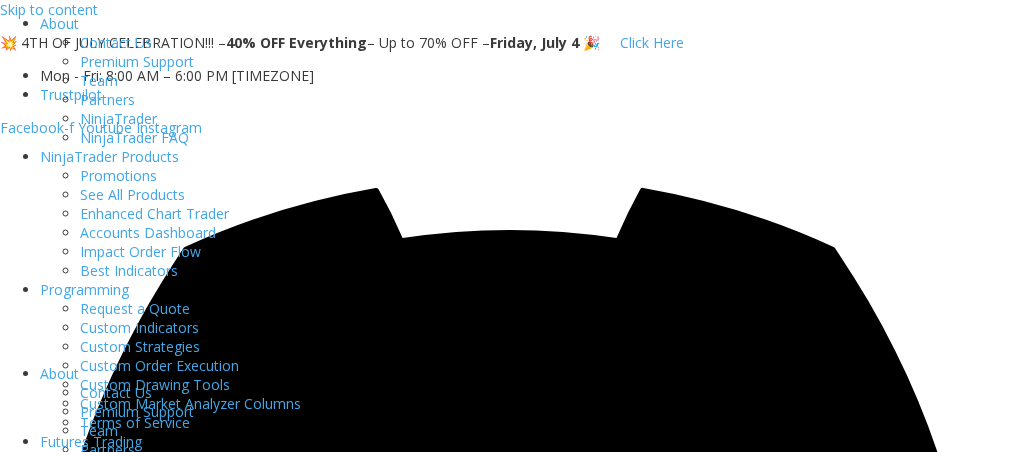scroll, scrollTop: 0, scrollLeft: 0, axis: both 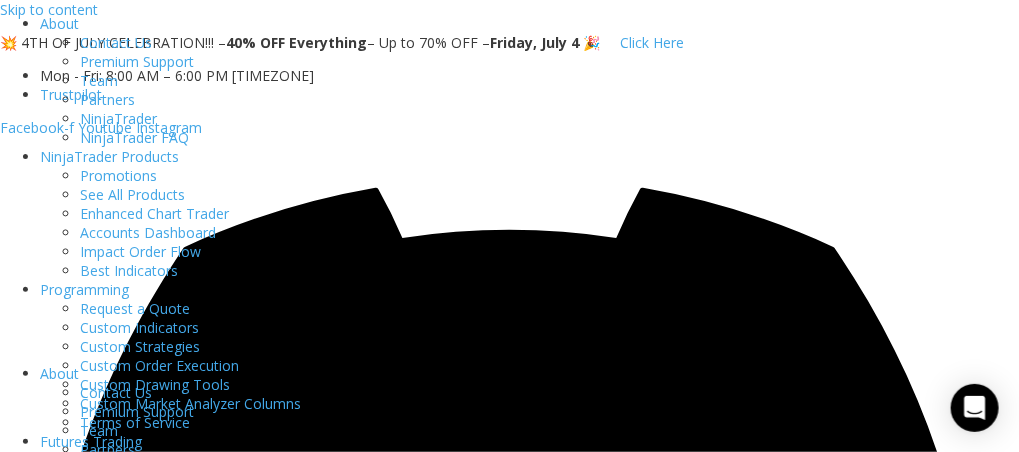 click at bounding box center (785, 13398) 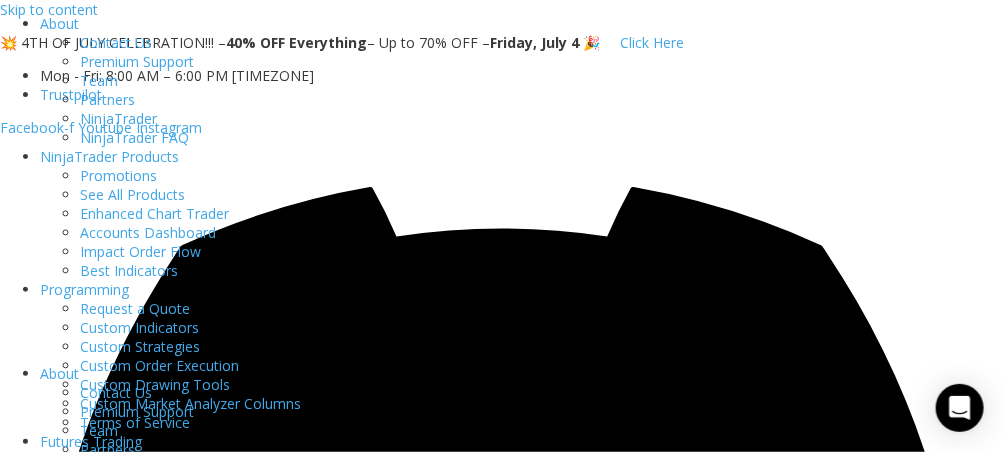 drag, startPoint x: 497, startPoint y: 21, endPoint x: 613, endPoint y: 23, distance: 116.01724 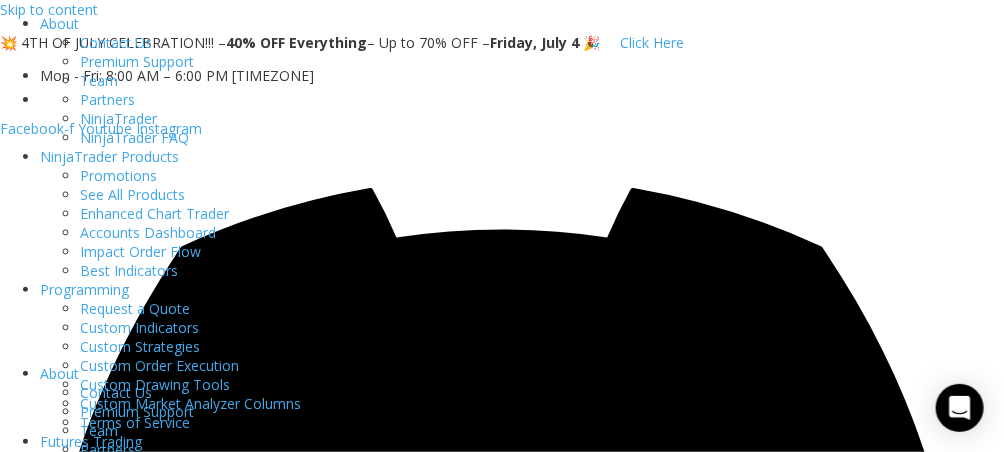 click on "Premium Solutions - Unlocking the Potential in NinjaTrader           NinjaTrader Indicators  To The Next Level                 Our Products                             Get Started                                          Products                                           Programming                                           Profits                                                                                              TradingView, Tradovate, & NinjaTrader Trade Copier           We are solving many common challenges faced by day traders when copying trades to multiple accounts! With several months of continuous improvement, our NinjaTrader trade copier is available with risk management features!   This is the best solution for copying trades across multiple accounts in TradingView, Tradovate, and NinjaTrader.                 Learn more                           See What Customers Say About Our NinjaTrader Indicators" at bounding box center [502, 8799] 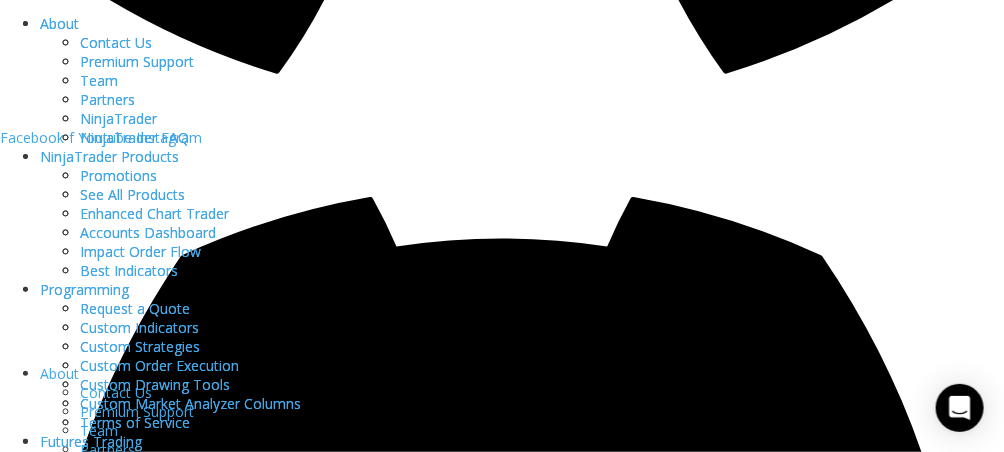 scroll, scrollTop: 799, scrollLeft: 0, axis: vertical 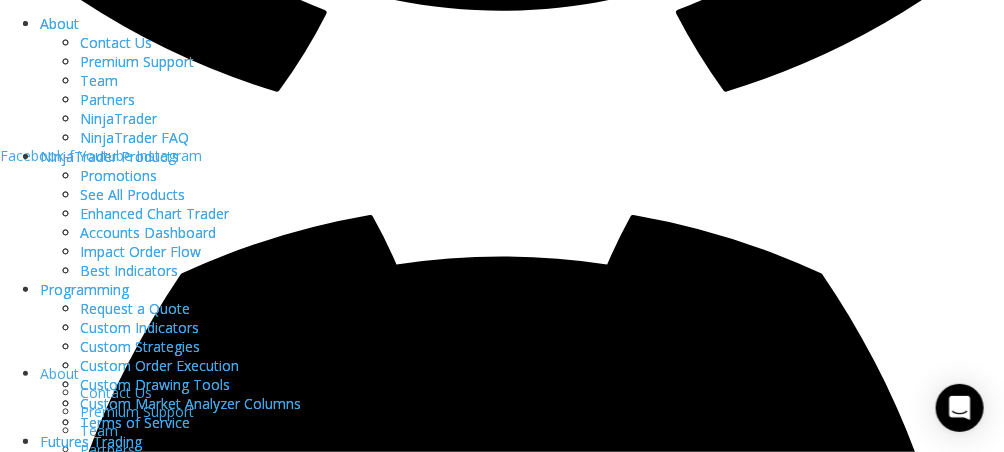drag, startPoint x: 609, startPoint y: 180, endPoint x: 379, endPoint y: 178, distance: 230.0087 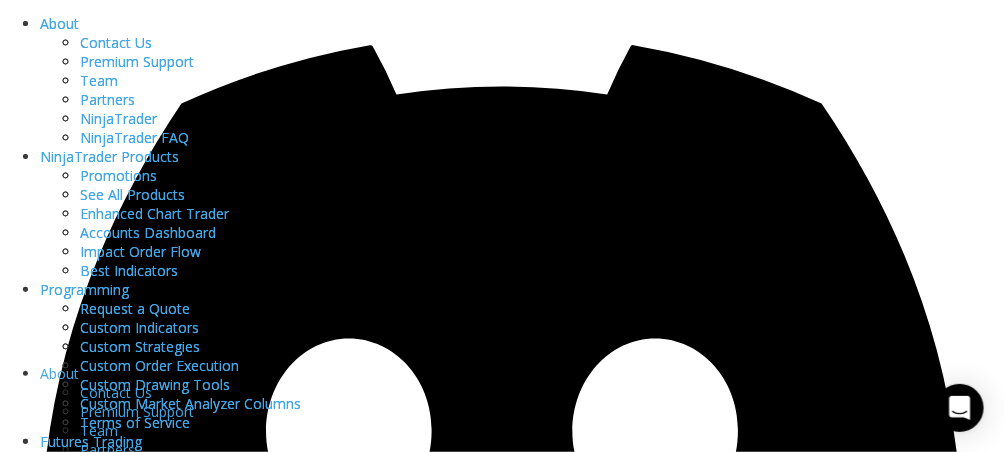 scroll, scrollTop: 899, scrollLeft: 0, axis: vertical 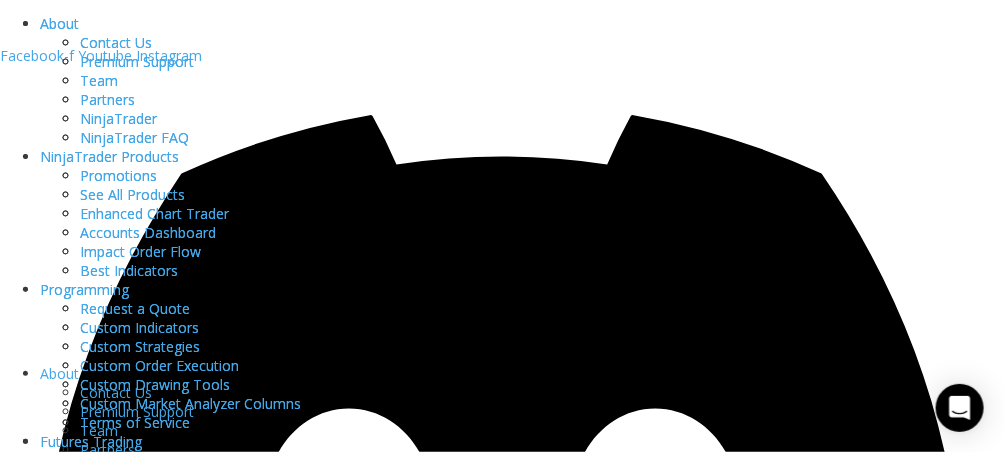 click on "Learn more" at bounding box center [79, 5552] 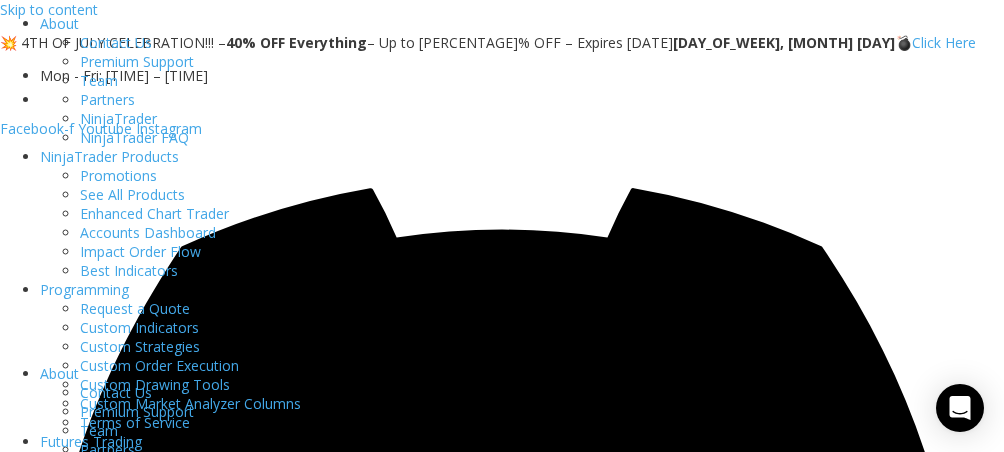 scroll, scrollTop: 0, scrollLeft: 0, axis: both 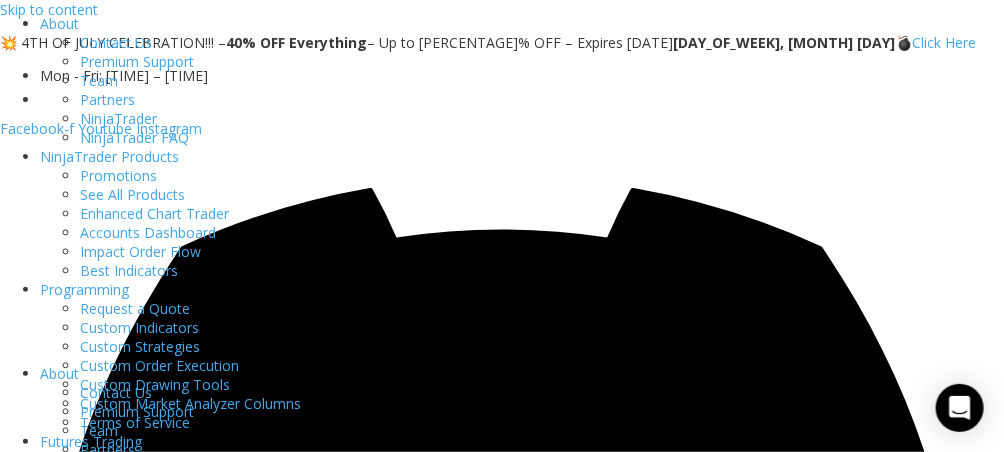 drag, startPoint x: 369, startPoint y: 258, endPoint x: 660, endPoint y: 340, distance: 302.3326 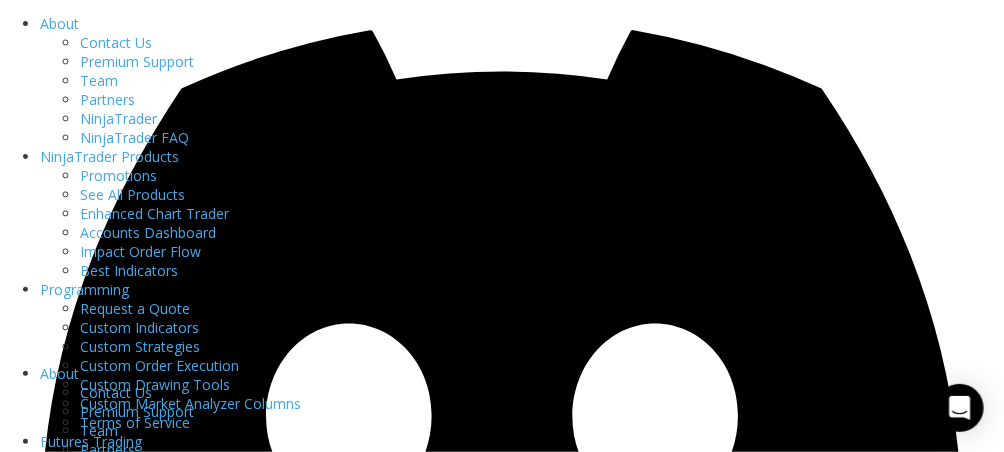 scroll, scrollTop: 199, scrollLeft: 0, axis: vertical 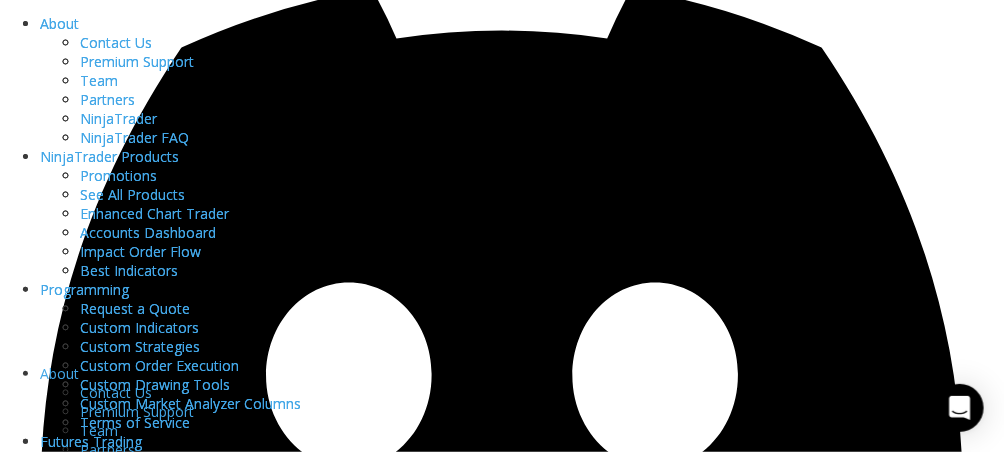 drag, startPoint x: 59, startPoint y: 218, endPoint x: 345, endPoint y: 223, distance: 286.0437 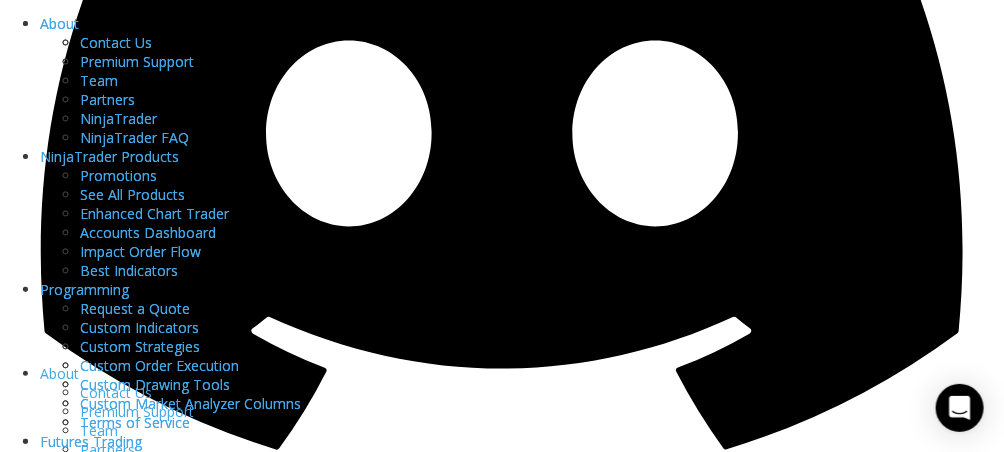scroll, scrollTop: 600, scrollLeft: 0, axis: vertical 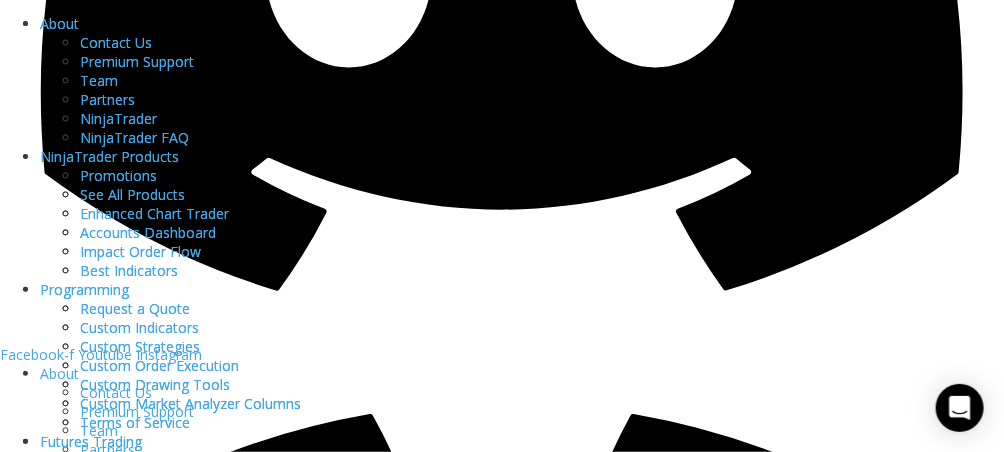drag, startPoint x: 43, startPoint y: 262, endPoint x: 490, endPoint y: 276, distance: 447.21918 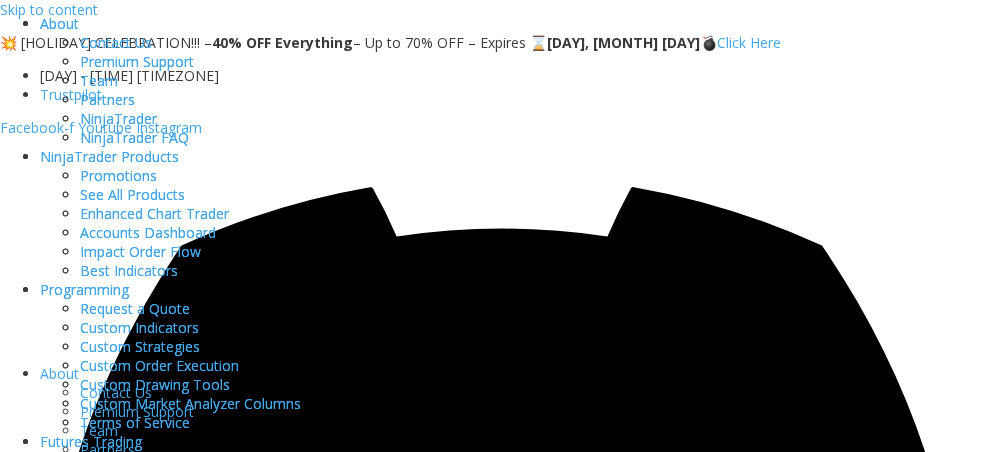 scroll, scrollTop: 199, scrollLeft: 0, axis: vertical 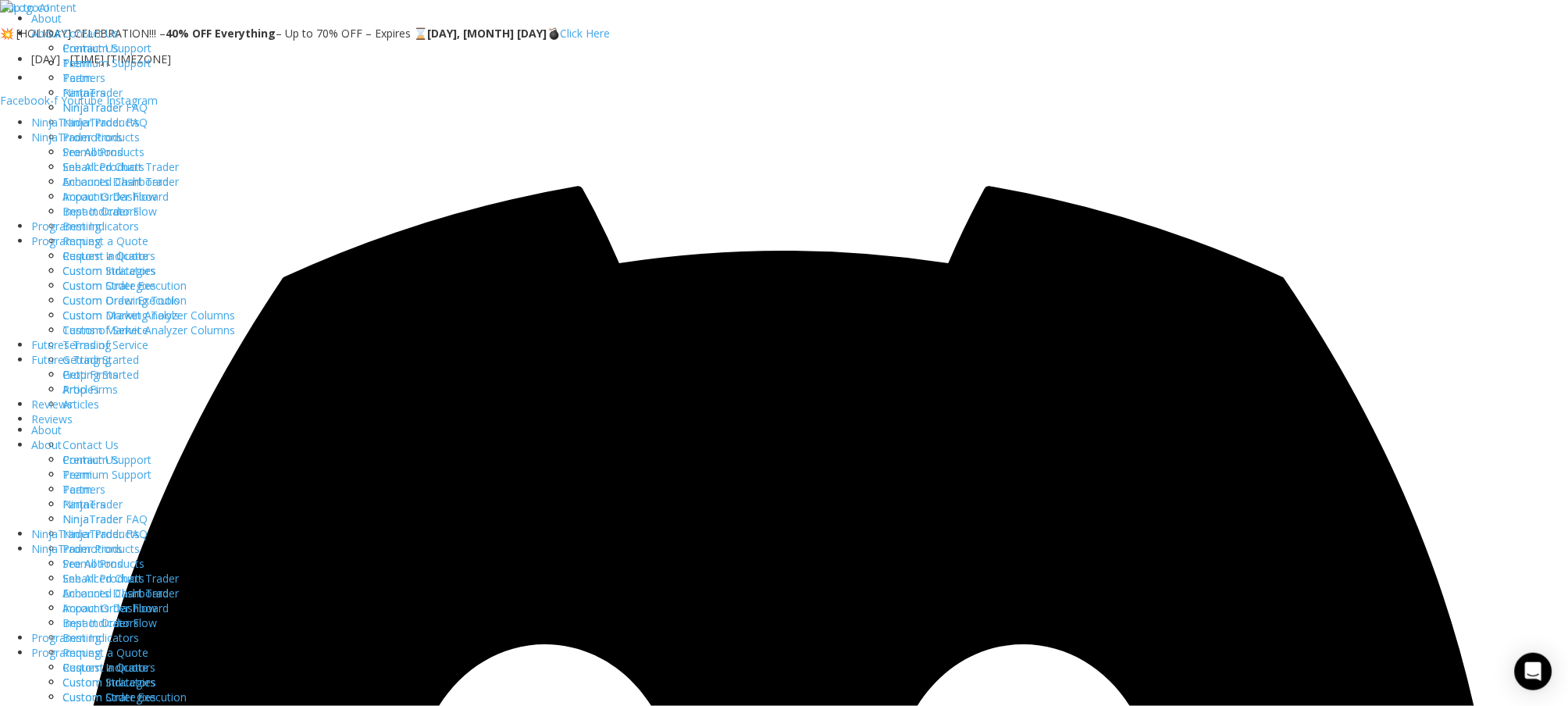 drag, startPoint x: 793, startPoint y: 16, endPoint x: 866, endPoint y: 122, distance: 128.70509 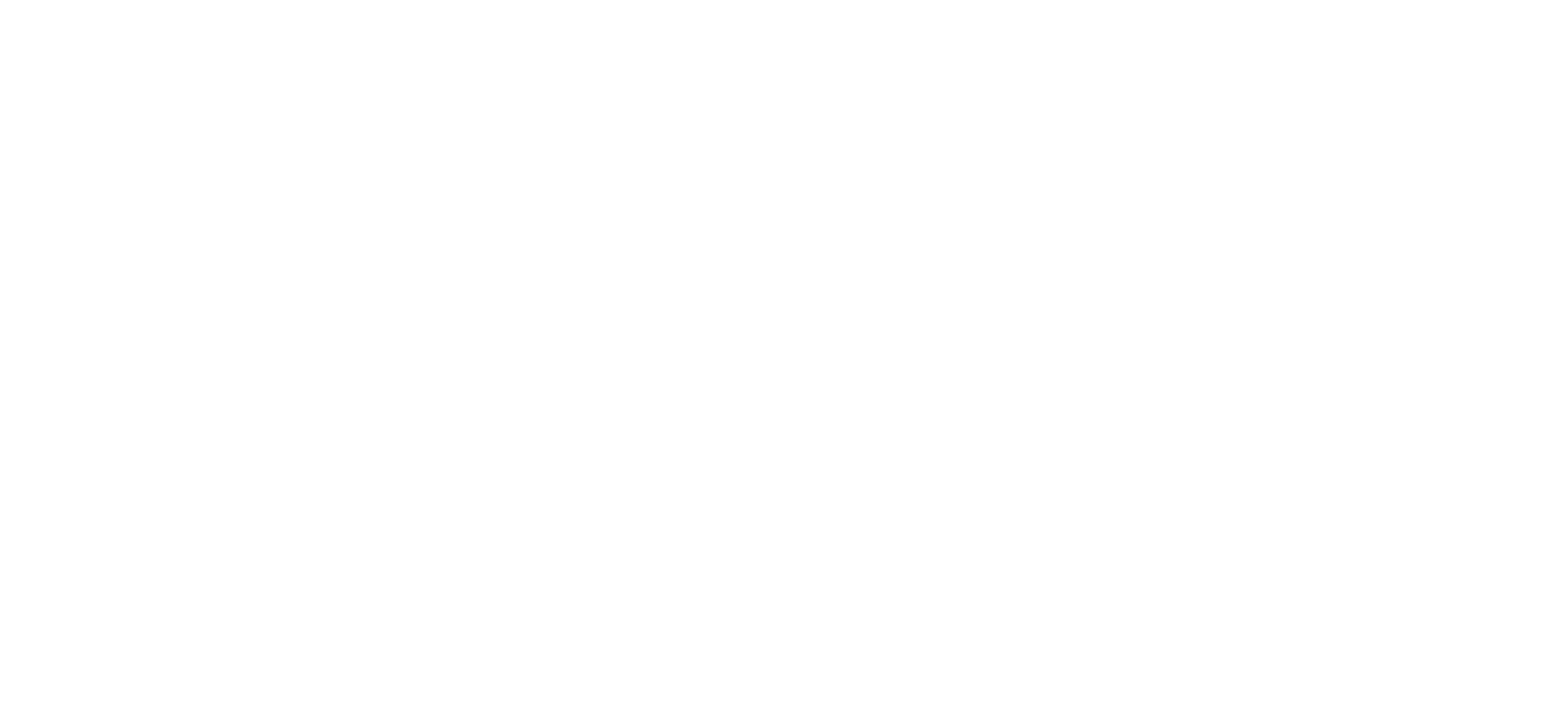 scroll, scrollTop: 71, scrollLeft: 0, axis: vertical 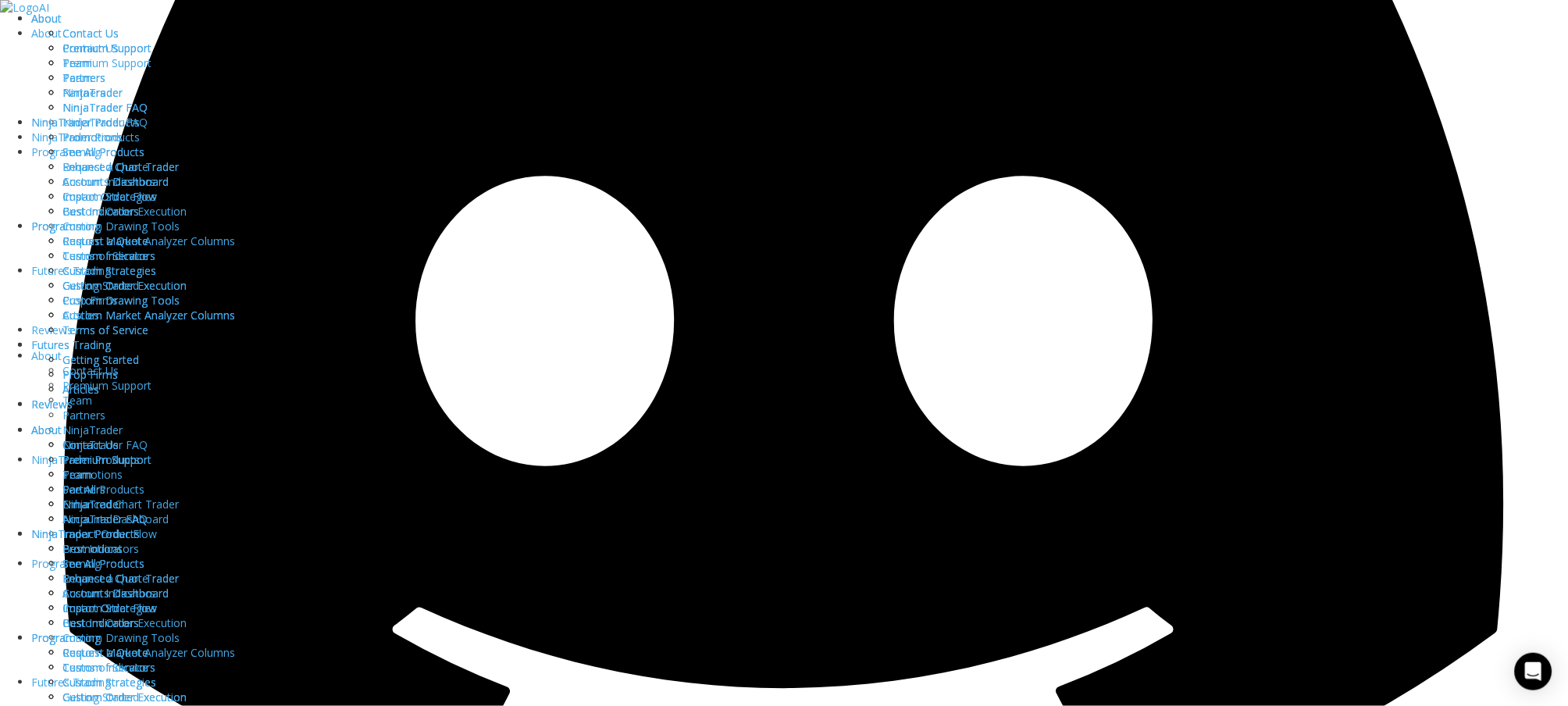 drag, startPoint x: 287, startPoint y: 303, endPoint x: 576, endPoint y: 310, distance: 289.08476 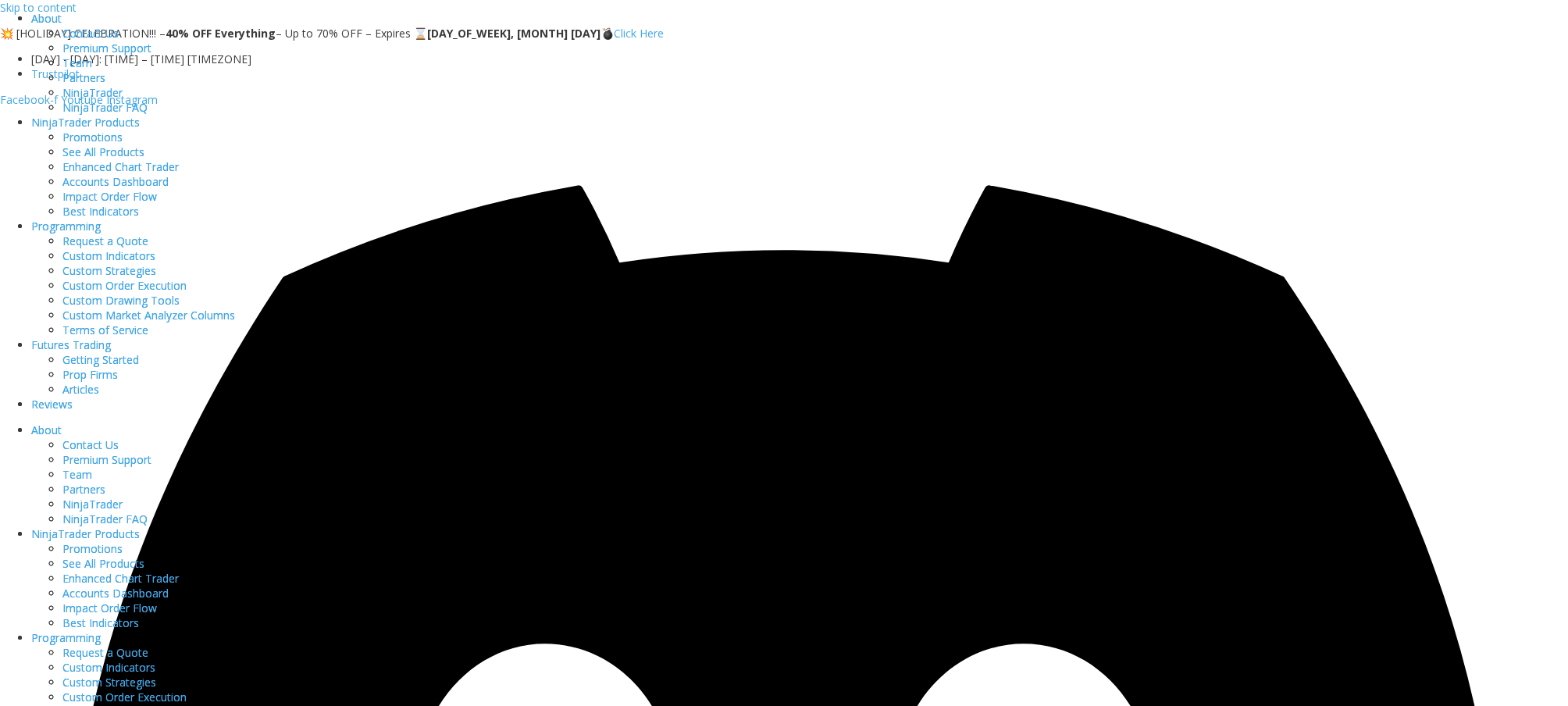 scroll, scrollTop: 0, scrollLeft: 0, axis: both 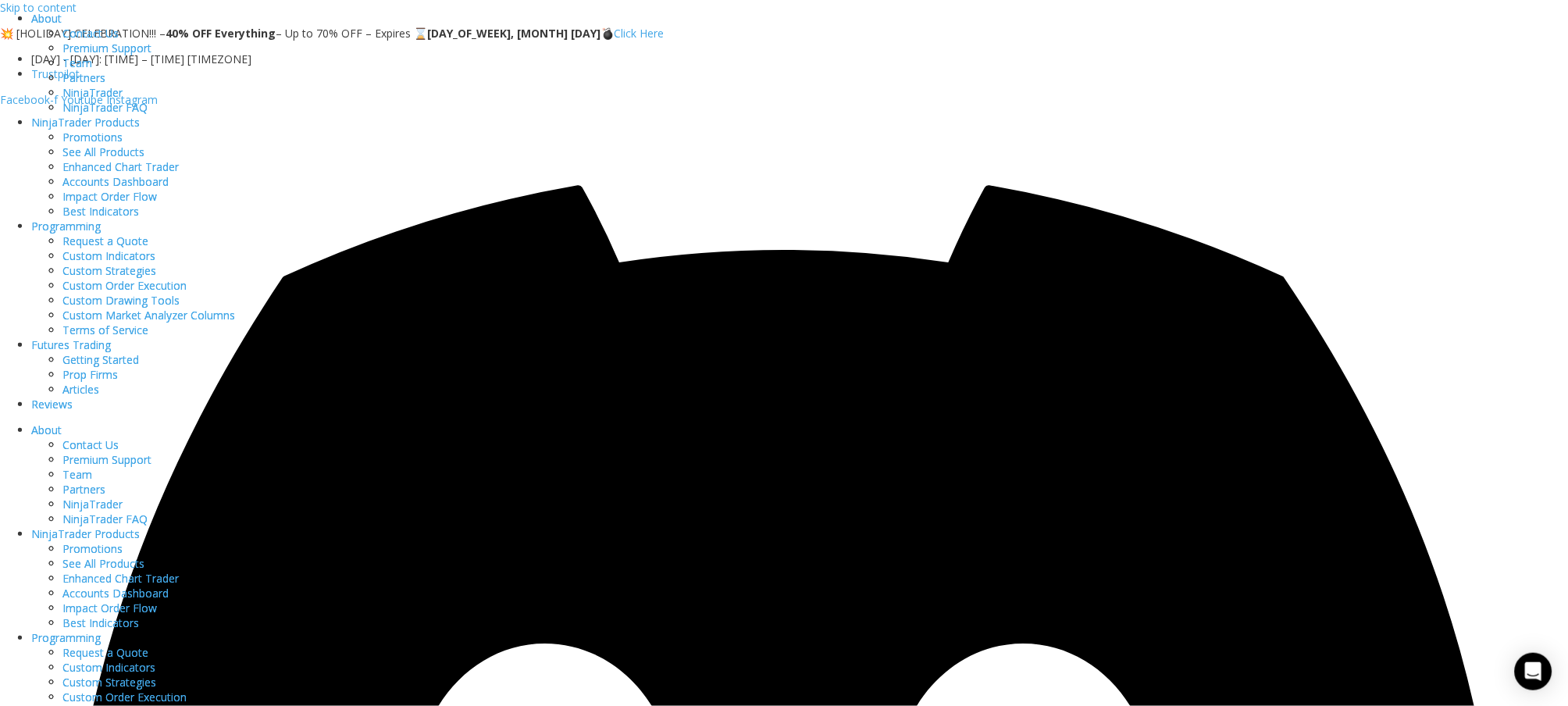 drag, startPoint x: 0, startPoint y: 0, endPoint x: 1316, endPoint y: 249, distance: 1339.3495 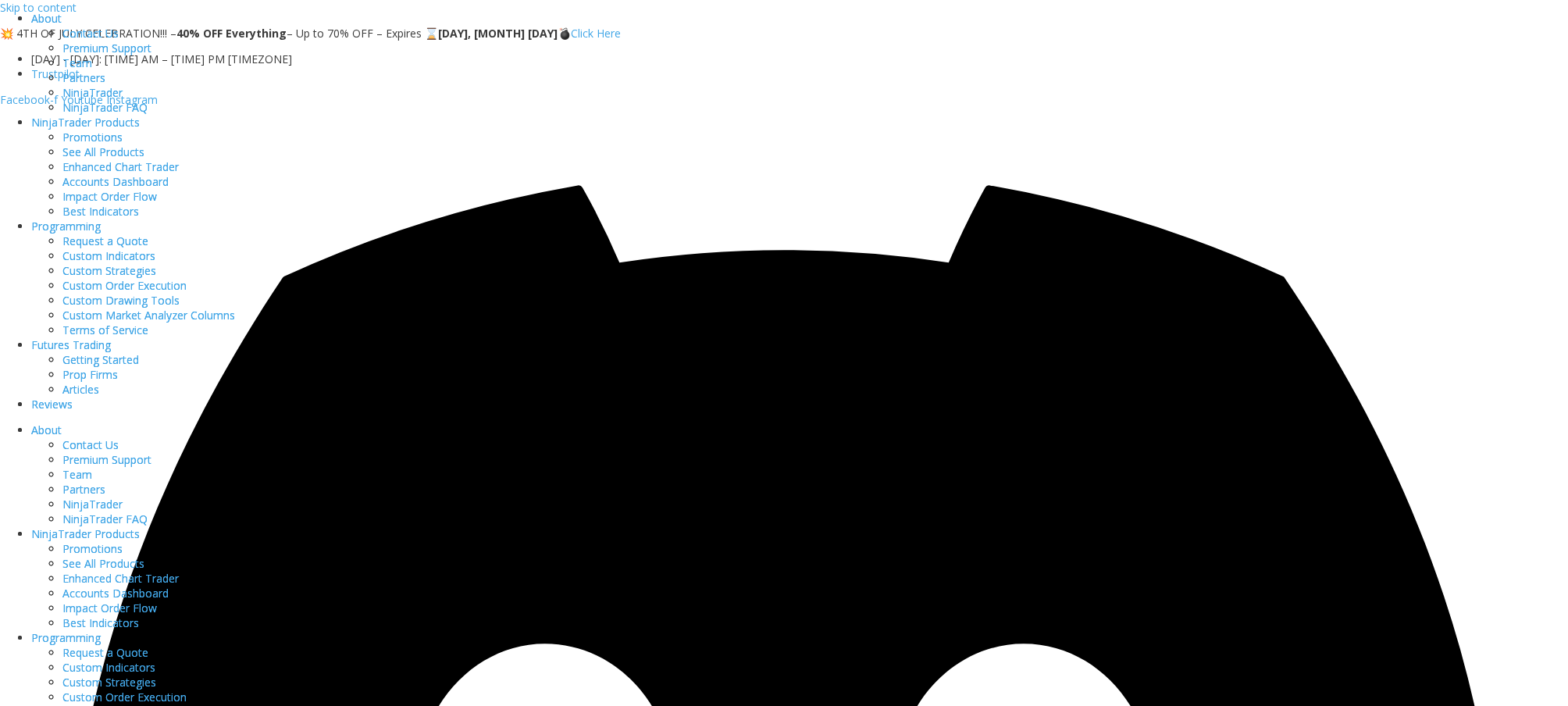 scroll, scrollTop: 167, scrollLeft: 0, axis: vertical 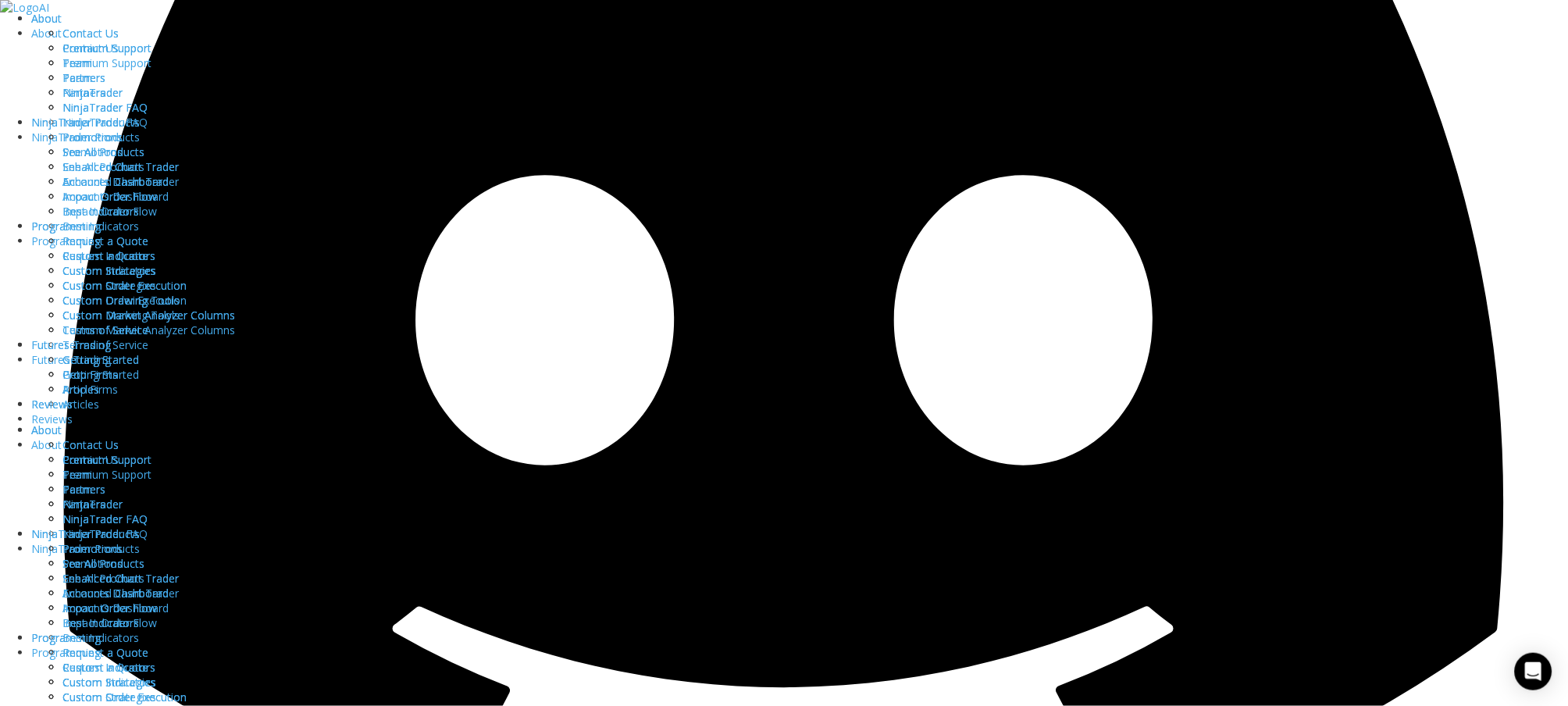click on "Duplicate Account Actions" at bounding box center (230, 6040) 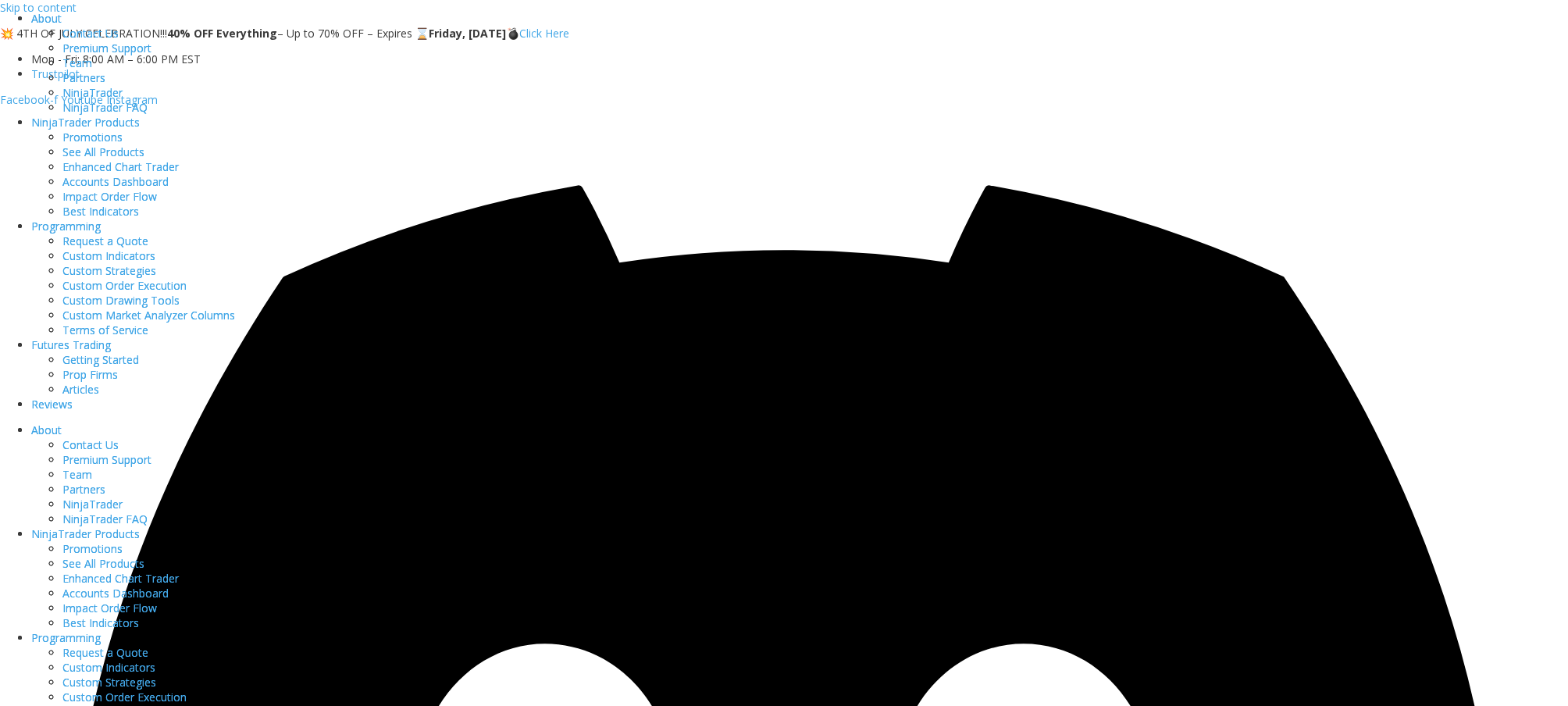 scroll, scrollTop: 0, scrollLeft: 0, axis: both 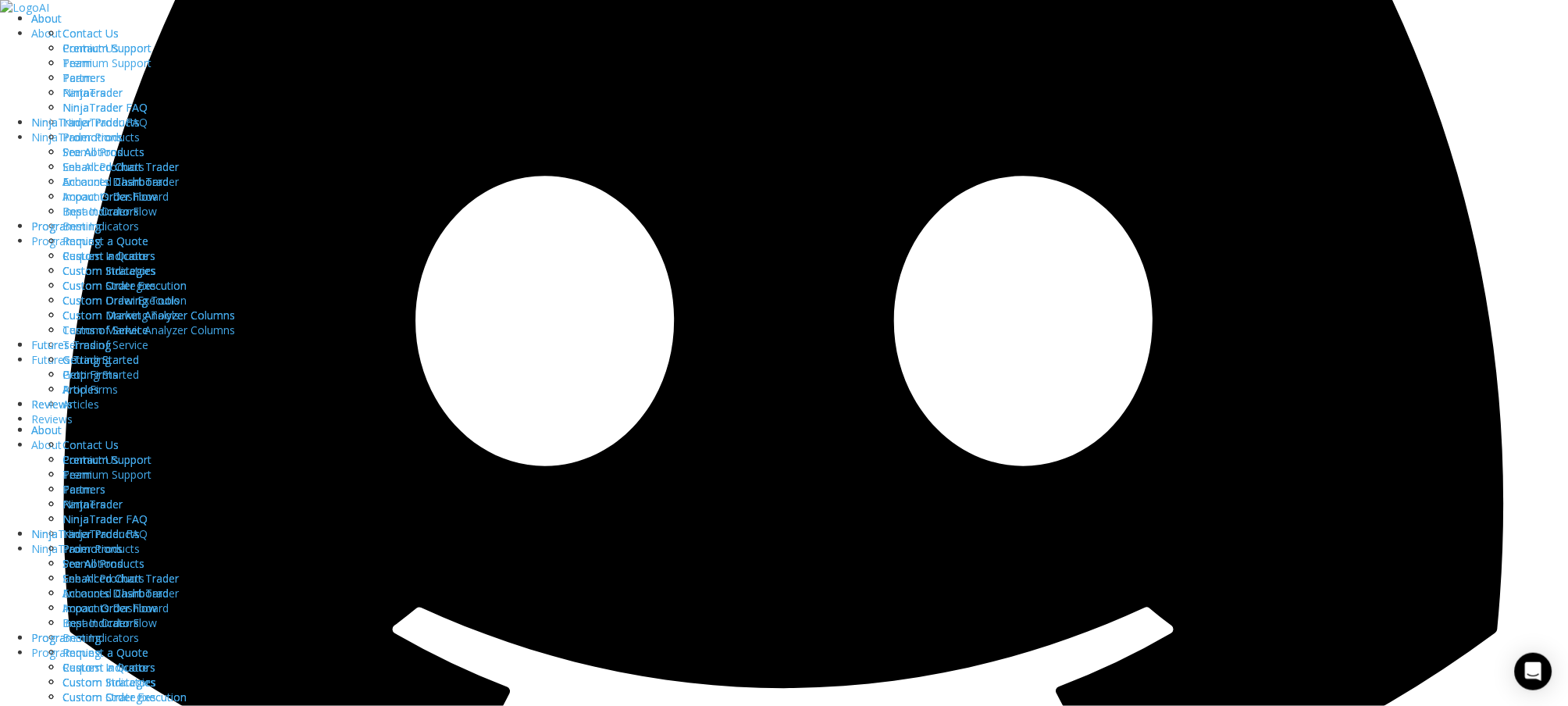click on "Duplicate Account Actions" at bounding box center (230, 6041) 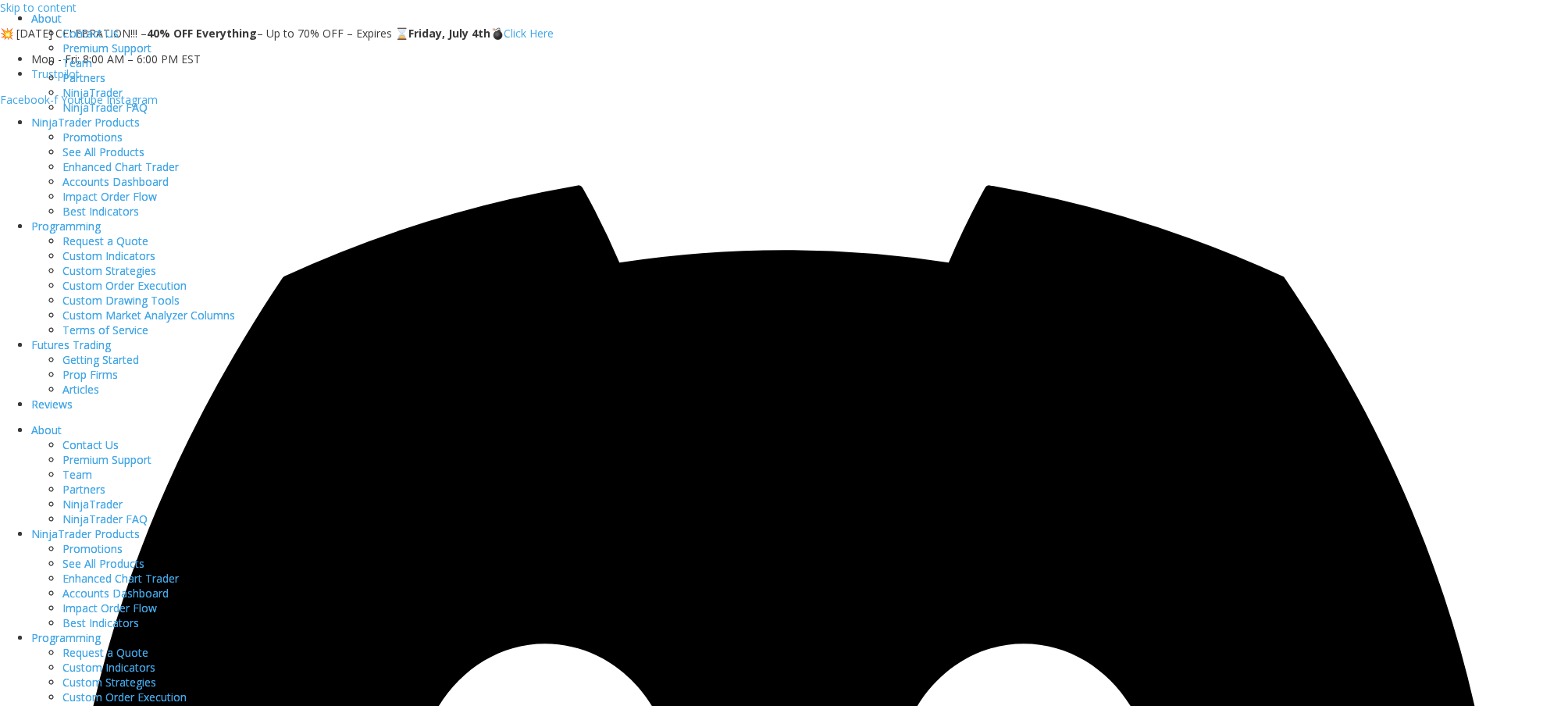 scroll, scrollTop: 0, scrollLeft: 0, axis: both 